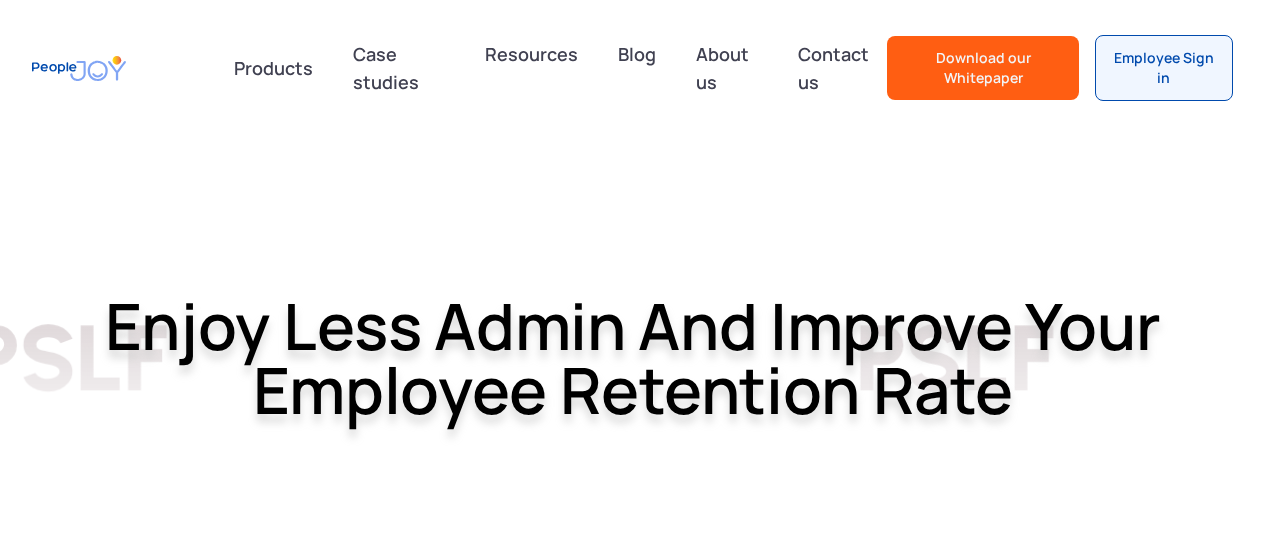 scroll, scrollTop: 0, scrollLeft: 0, axis: both 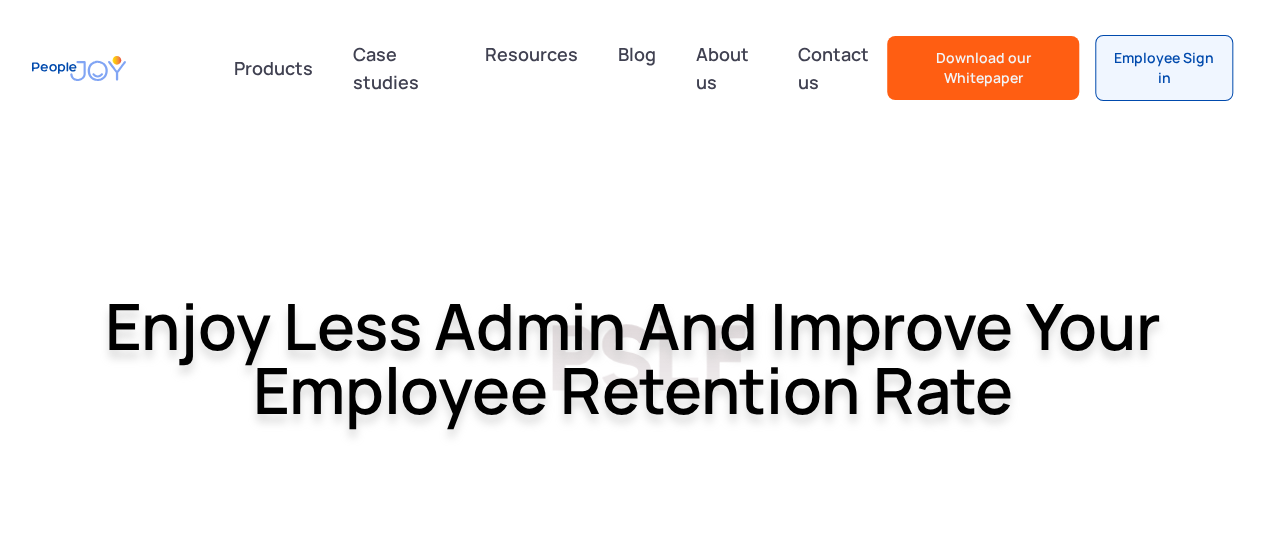 click on "Download our Whitepaper" at bounding box center (982, 68) 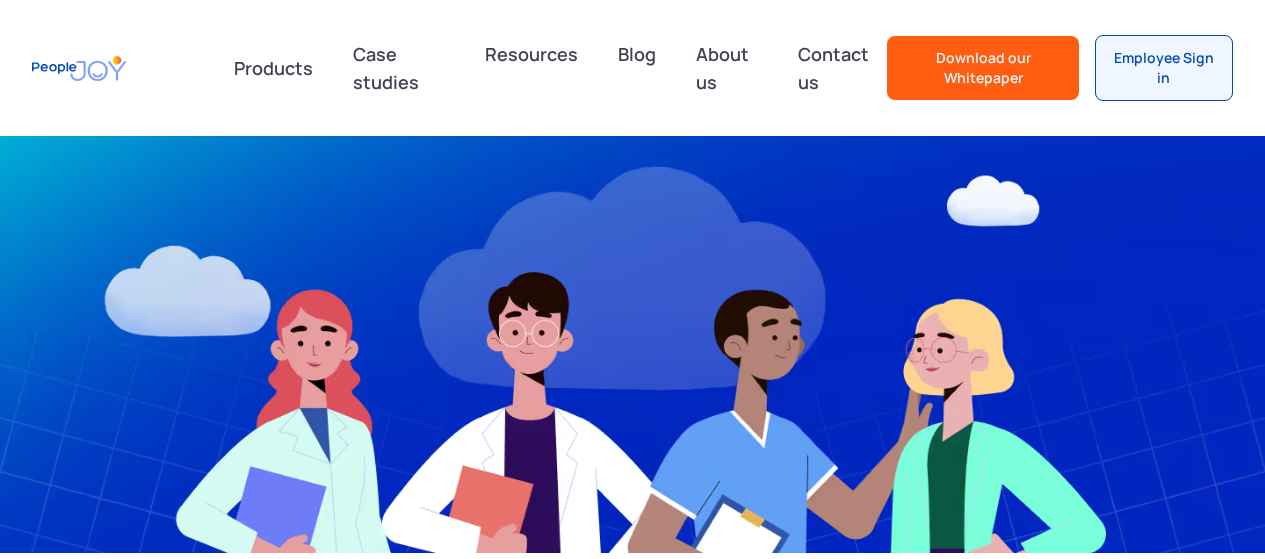 scroll, scrollTop: 0, scrollLeft: 0, axis: both 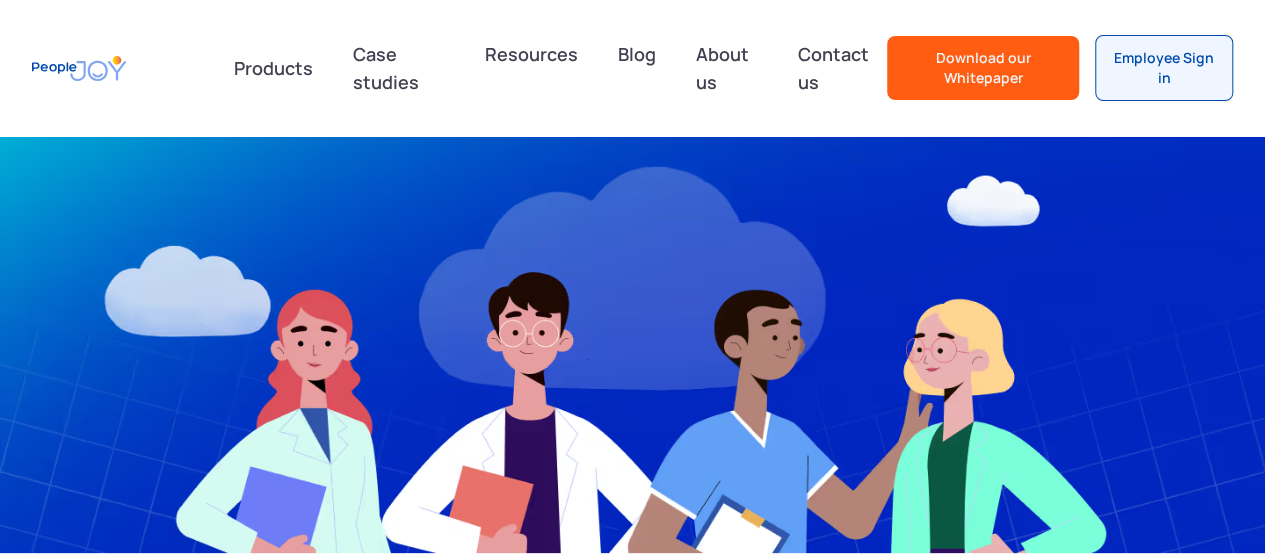 click at bounding box center [632, 344] 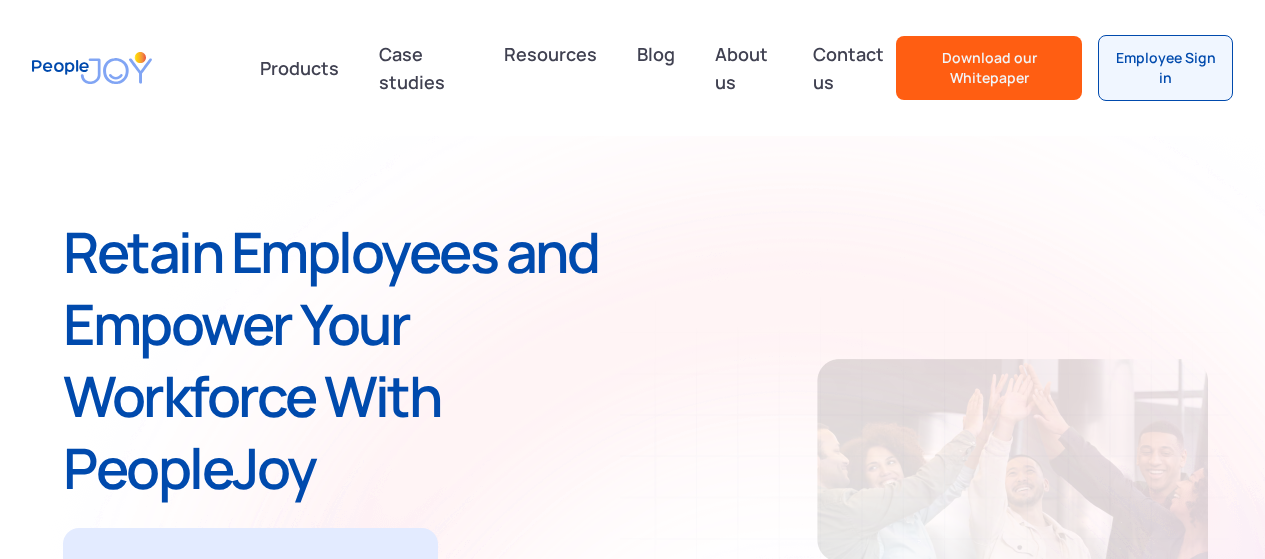 scroll, scrollTop: 0, scrollLeft: 0, axis: both 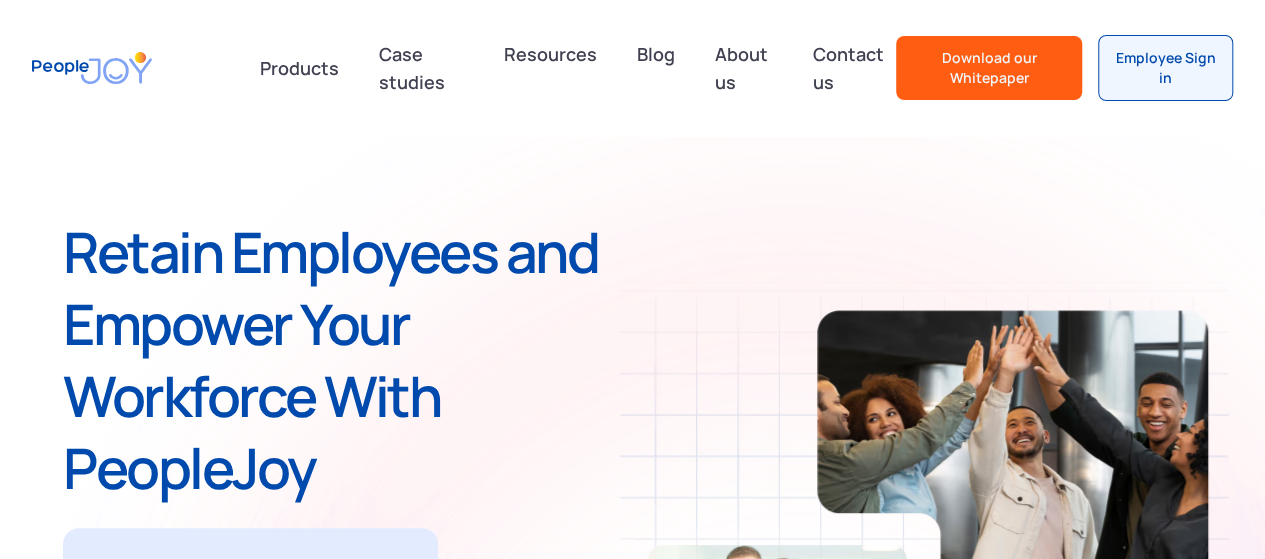 click at bounding box center [92, 67] 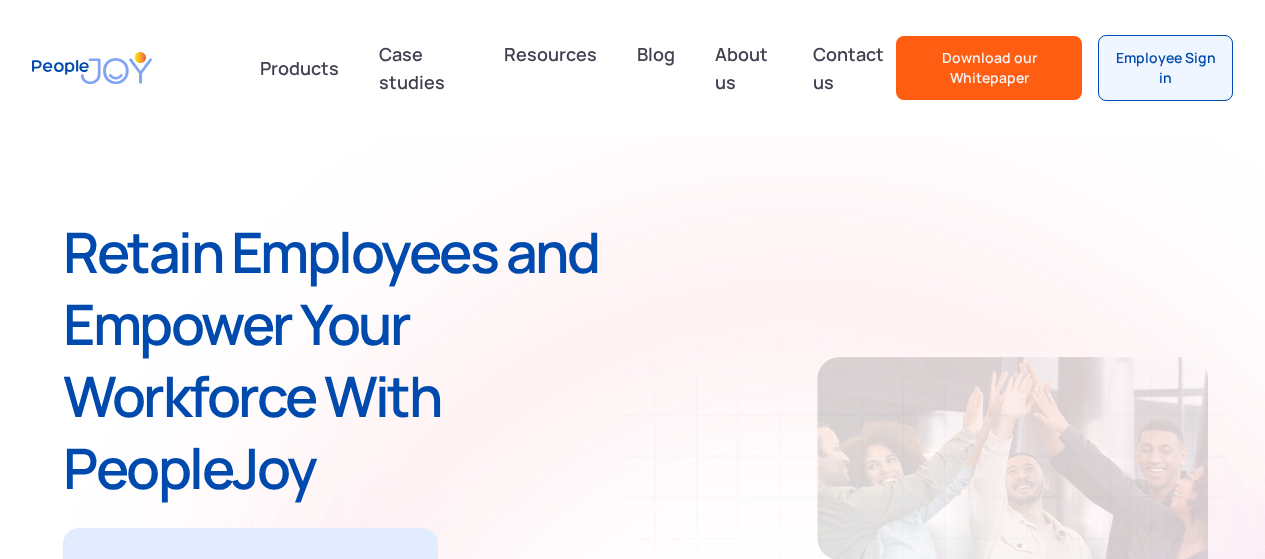 scroll, scrollTop: 0, scrollLeft: 0, axis: both 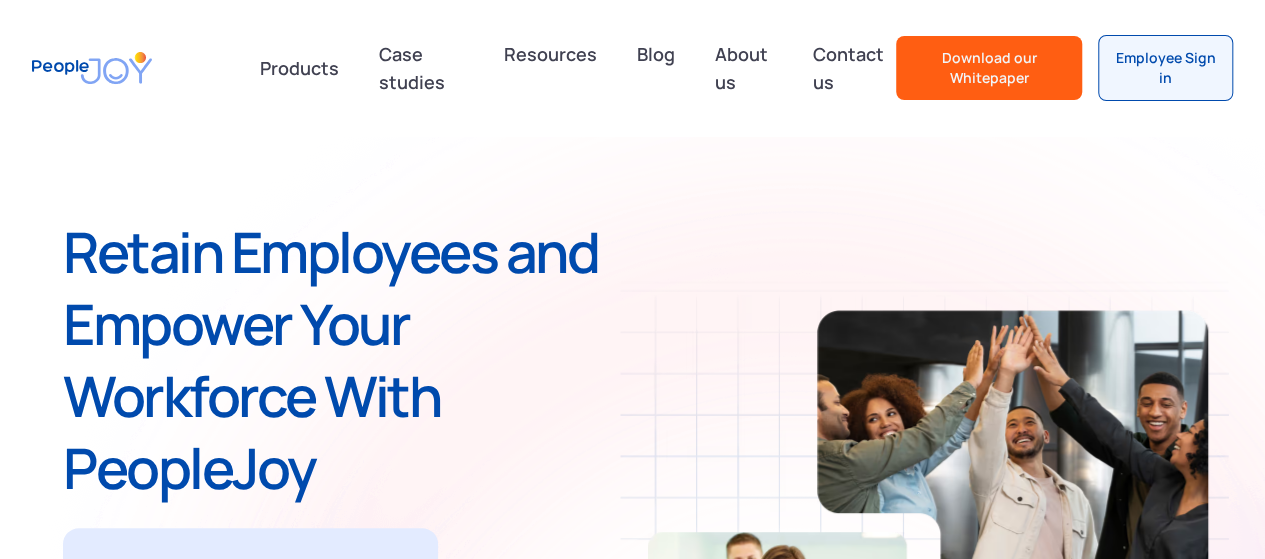 click at bounding box center (92, 67) 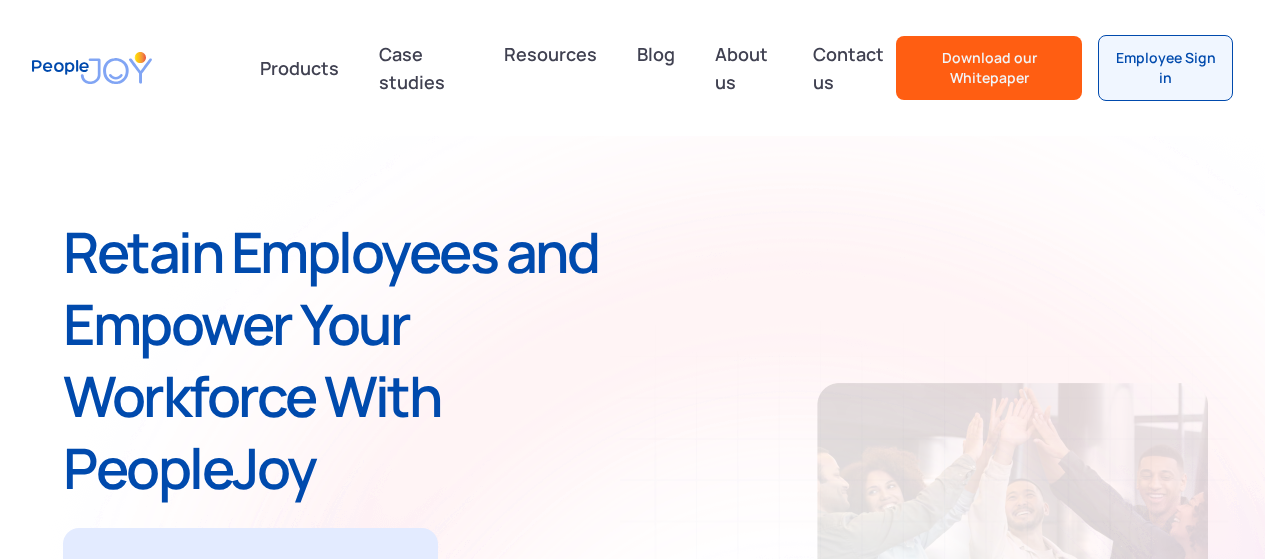 scroll, scrollTop: 0, scrollLeft: 0, axis: both 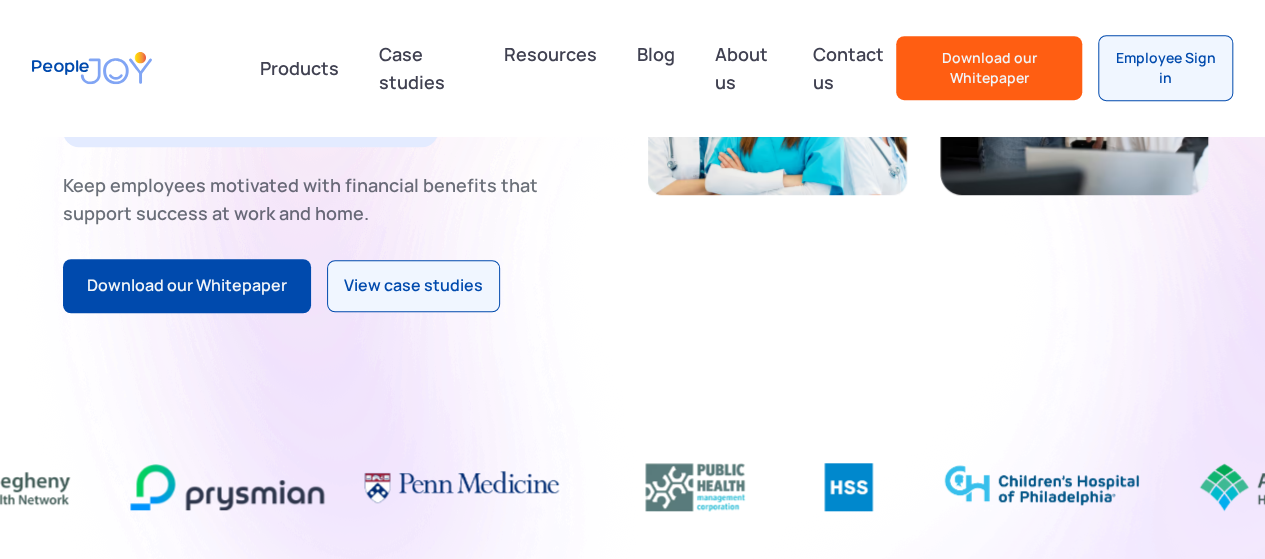 click on "Blog" at bounding box center [656, 68] 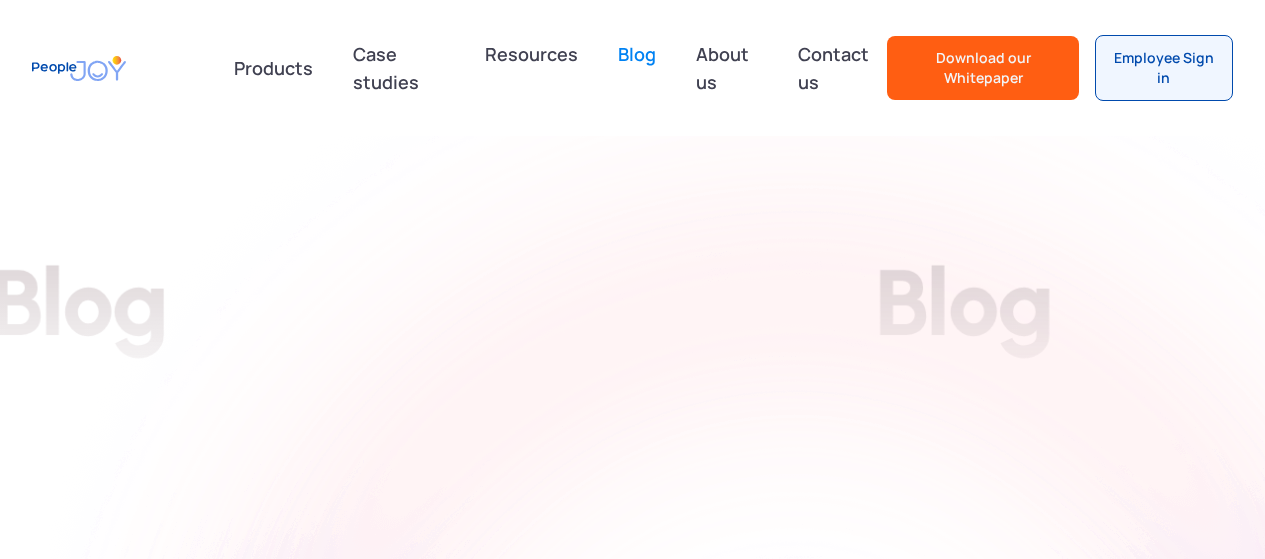 scroll, scrollTop: 0, scrollLeft: 0, axis: both 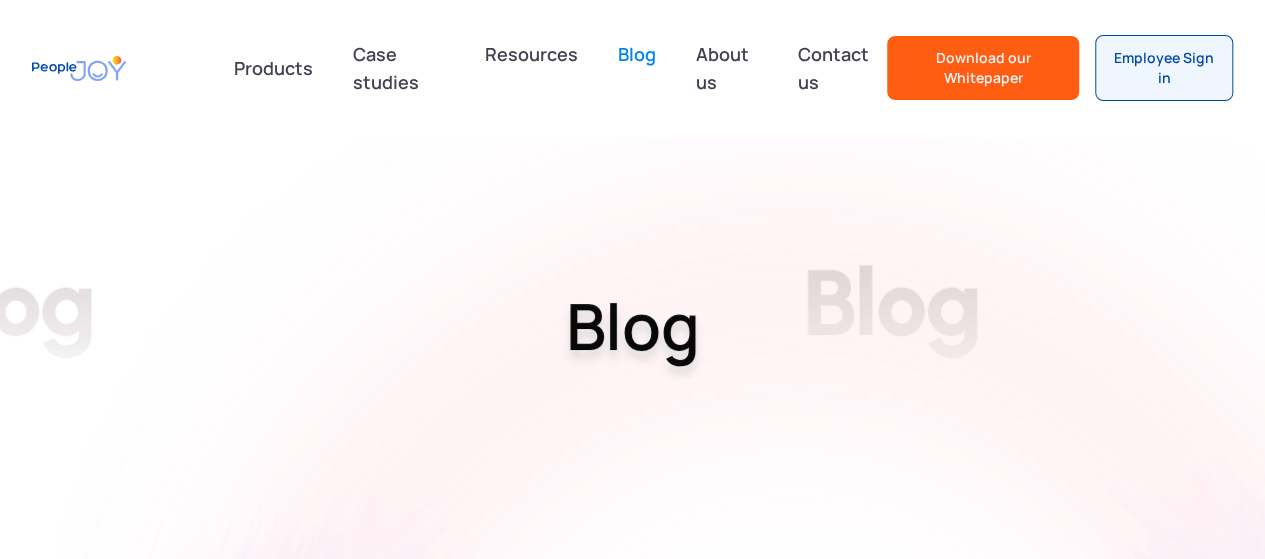click on "Resources" at bounding box center (531, 68) 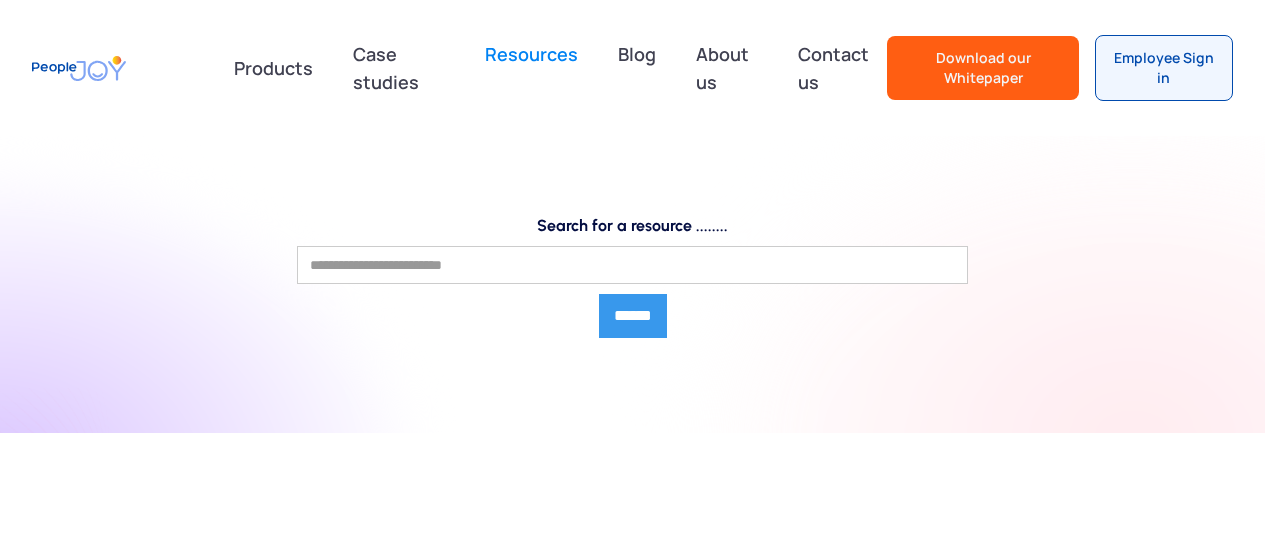 scroll, scrollTop: 0, scrollLeft: 0, axis: both 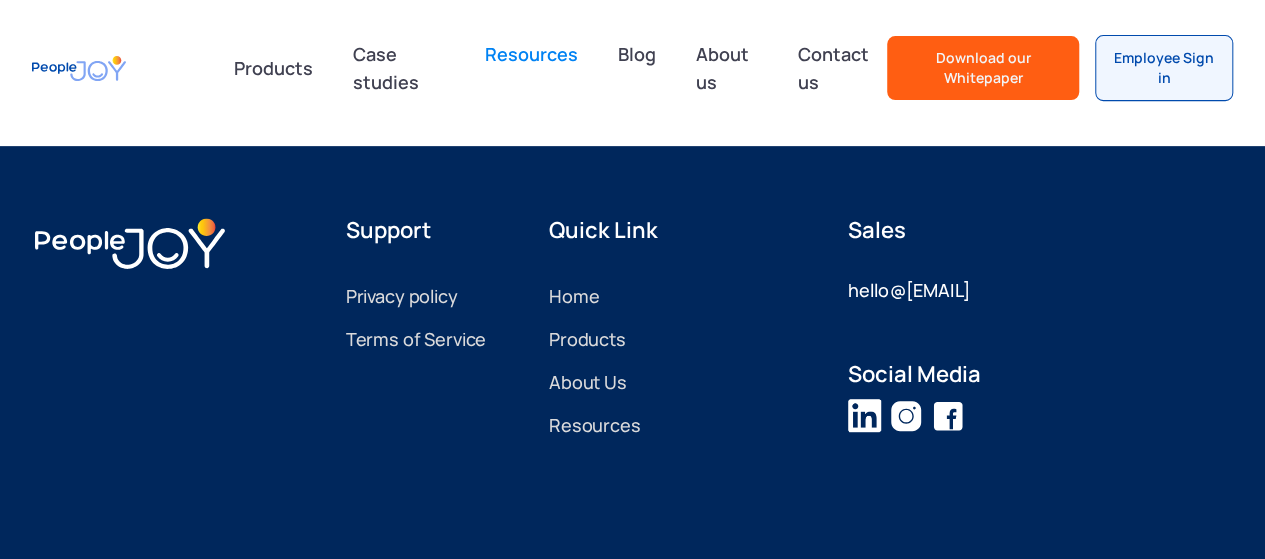 click on "Home" at bounding box center [698, 296] 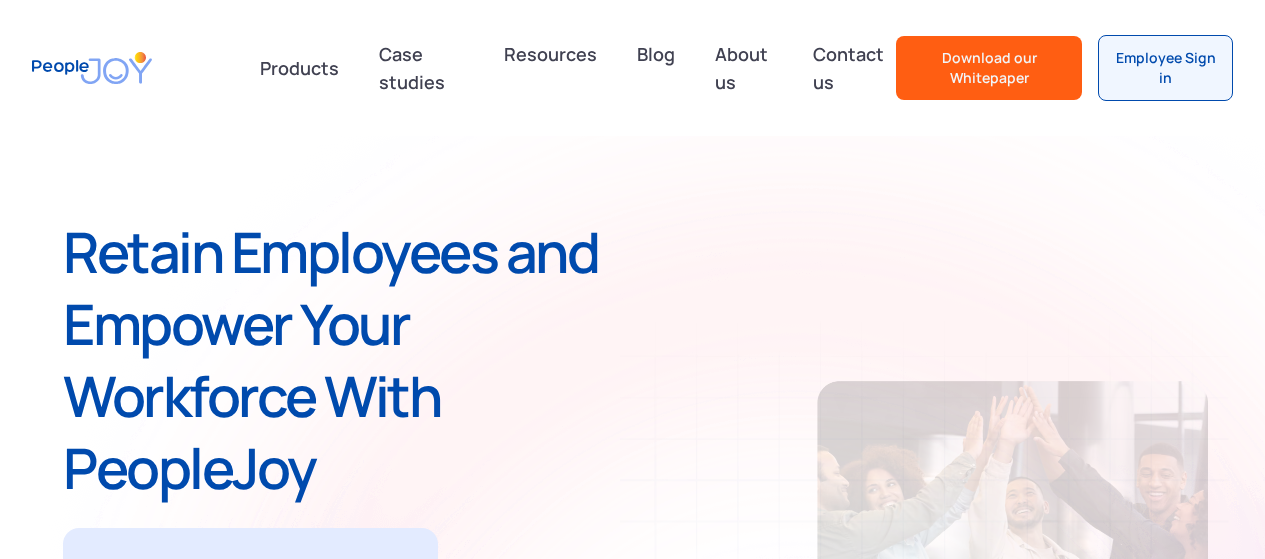 scroll, scrollTop: 0, scrollLeft: 0, axis: both 